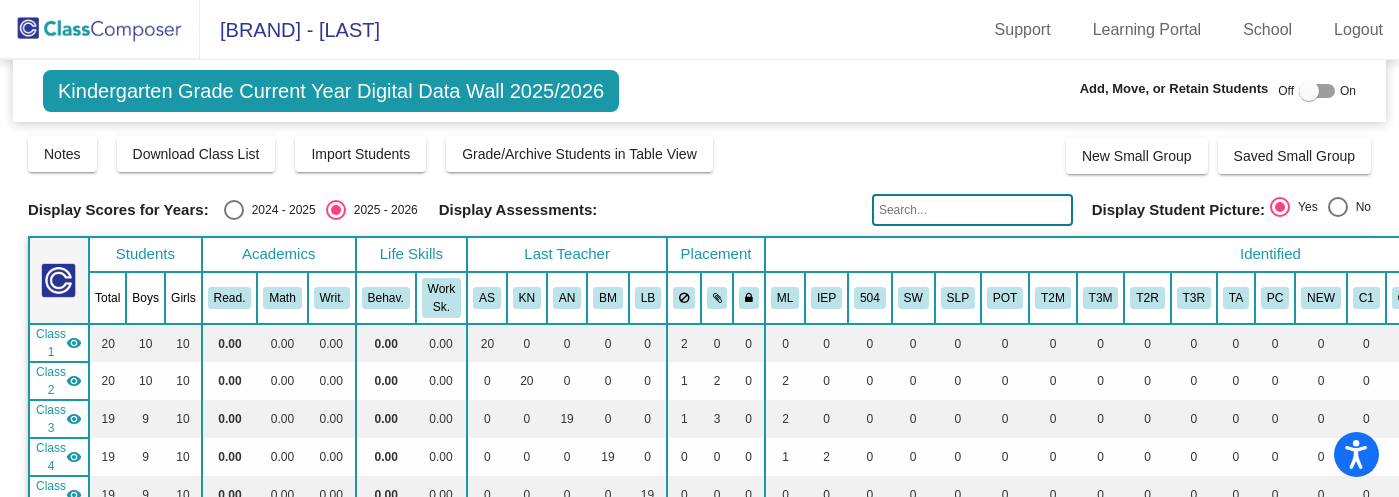 scroll, scrollTop: 0, scrollLeft: 0, axis: both 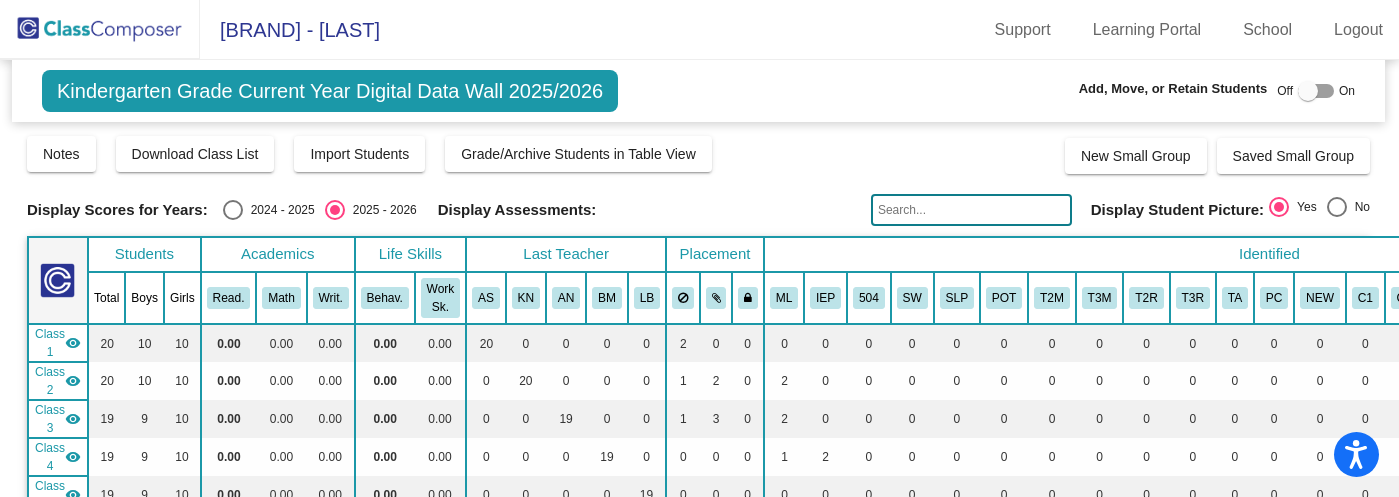 click 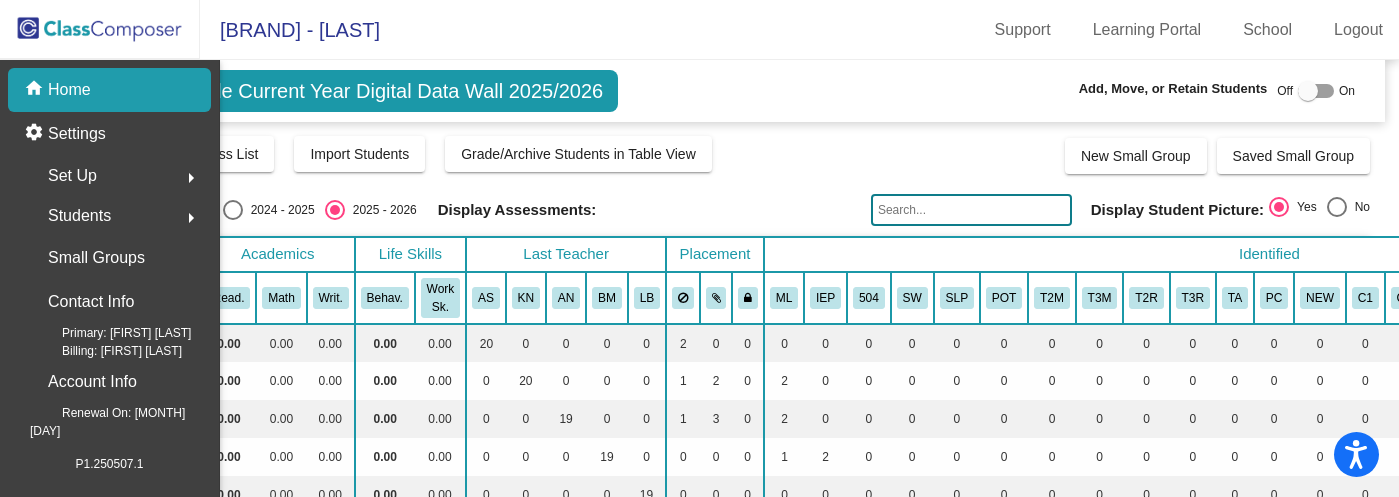 scroll, scrollTop: 0, scrollLeft: 0, axis: both 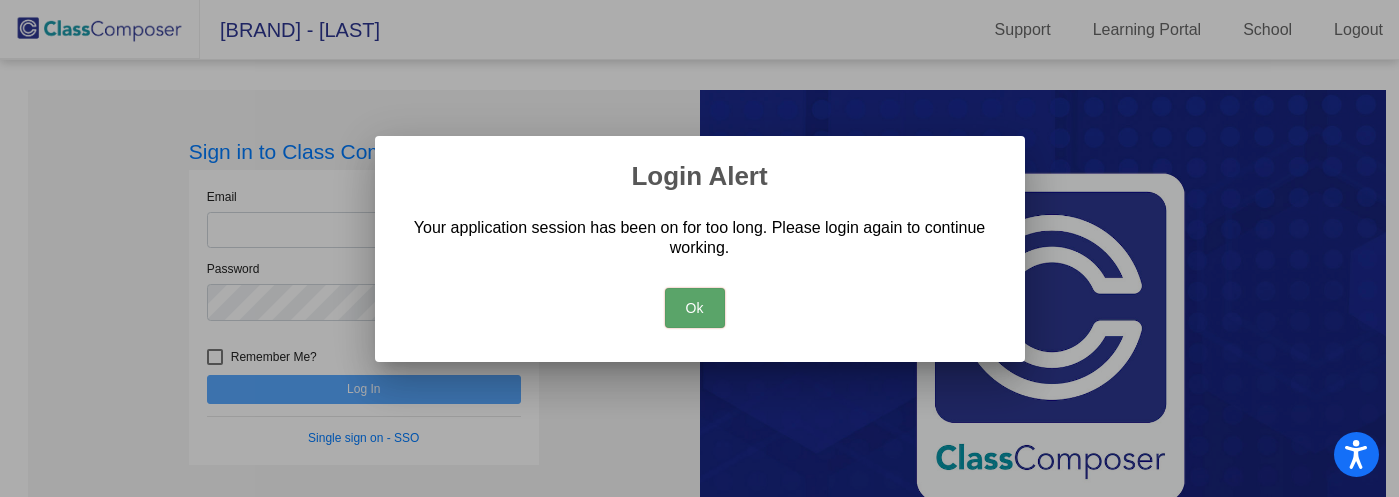 click on "Ok" at bounding box center [695, 308] 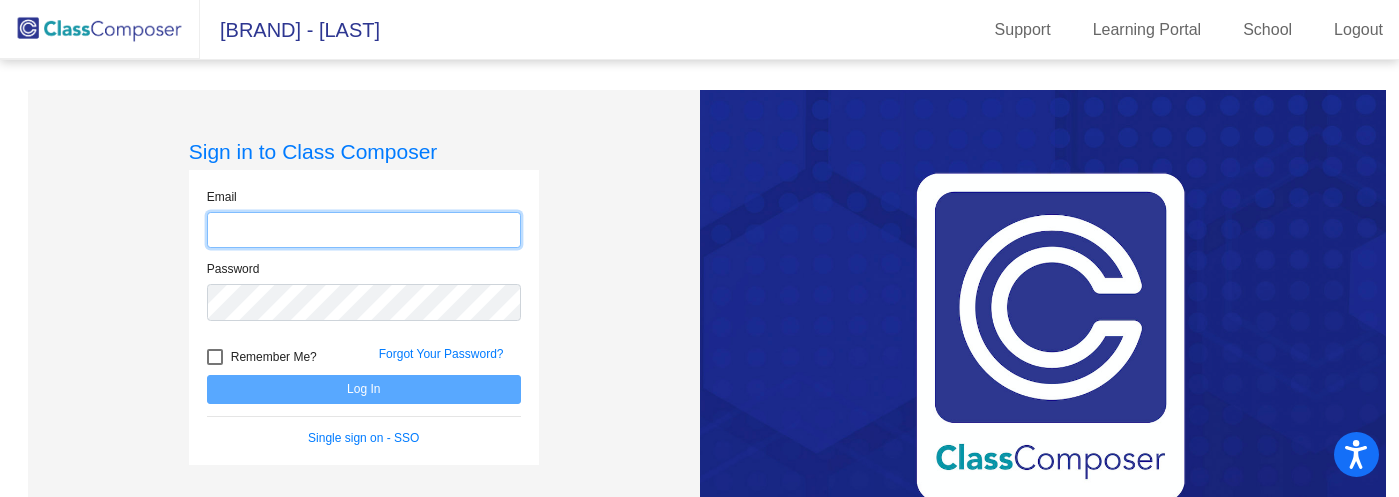 click 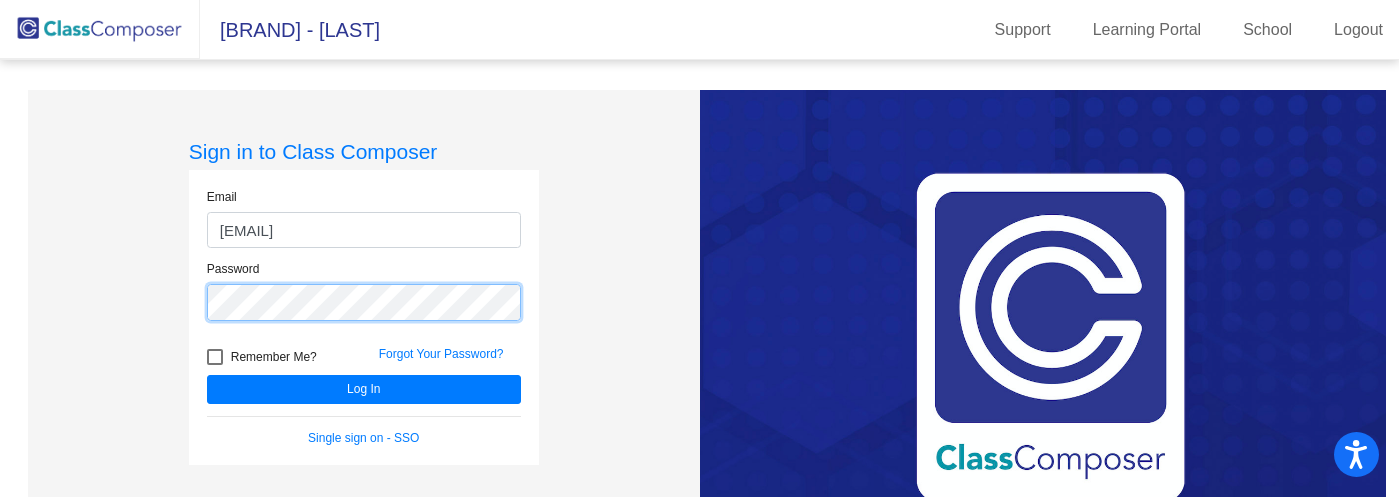 click on "Log In" 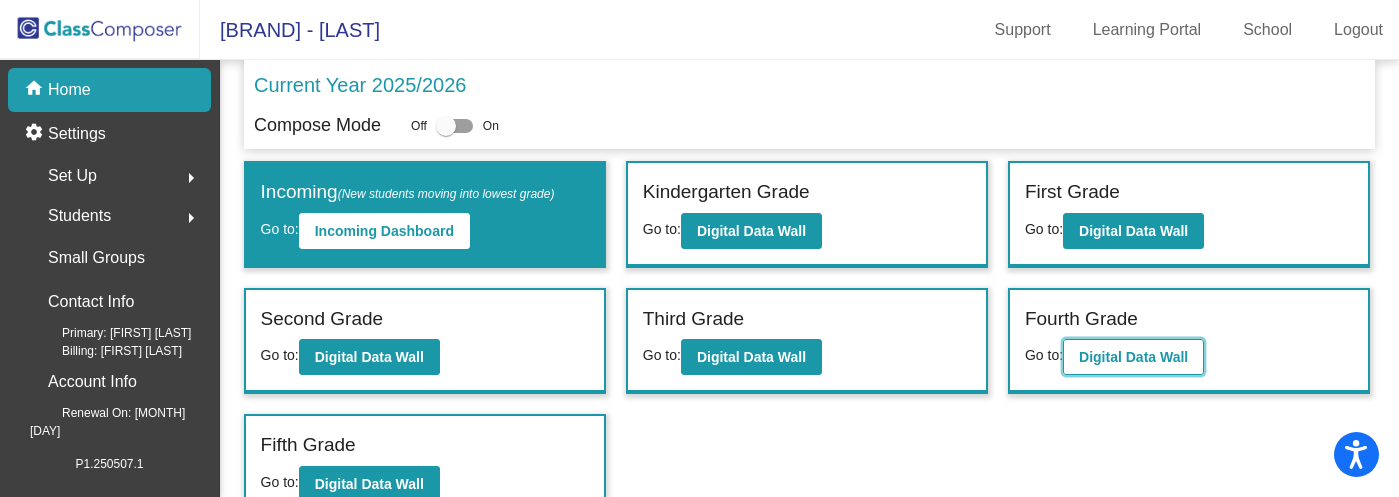 click on "Digital Data Wall" 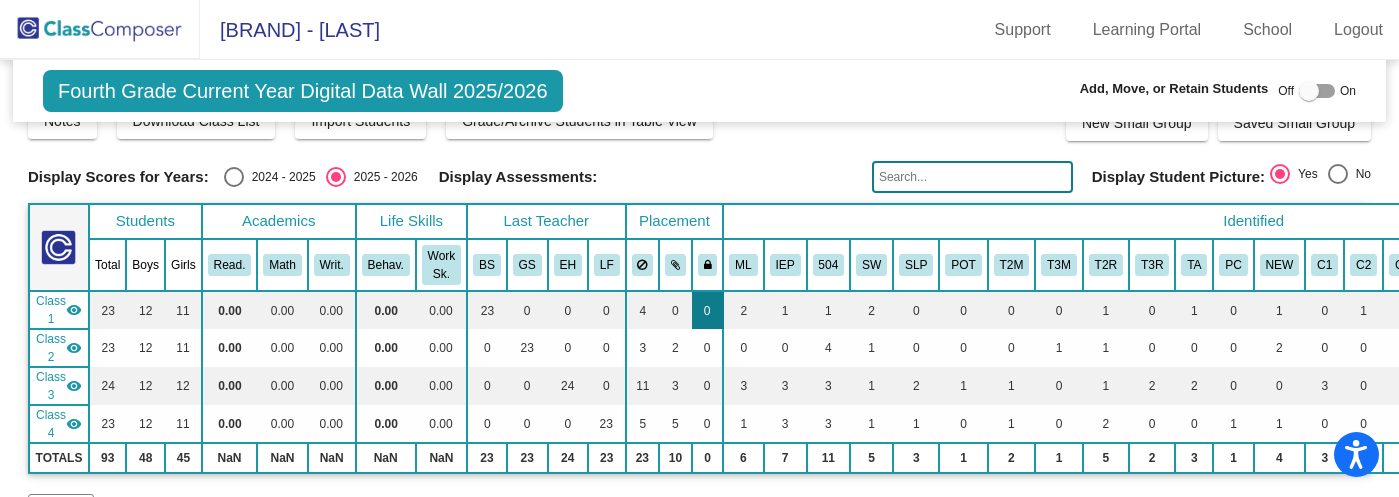 scroll, scrollTop: 0, scrollLeft: 0, axis: both 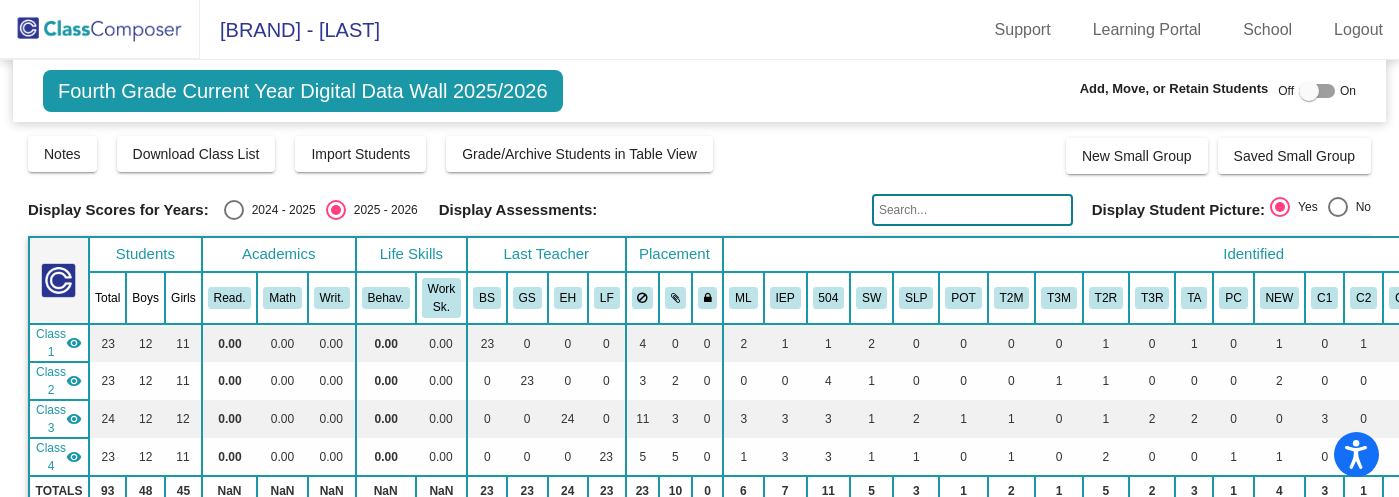 click 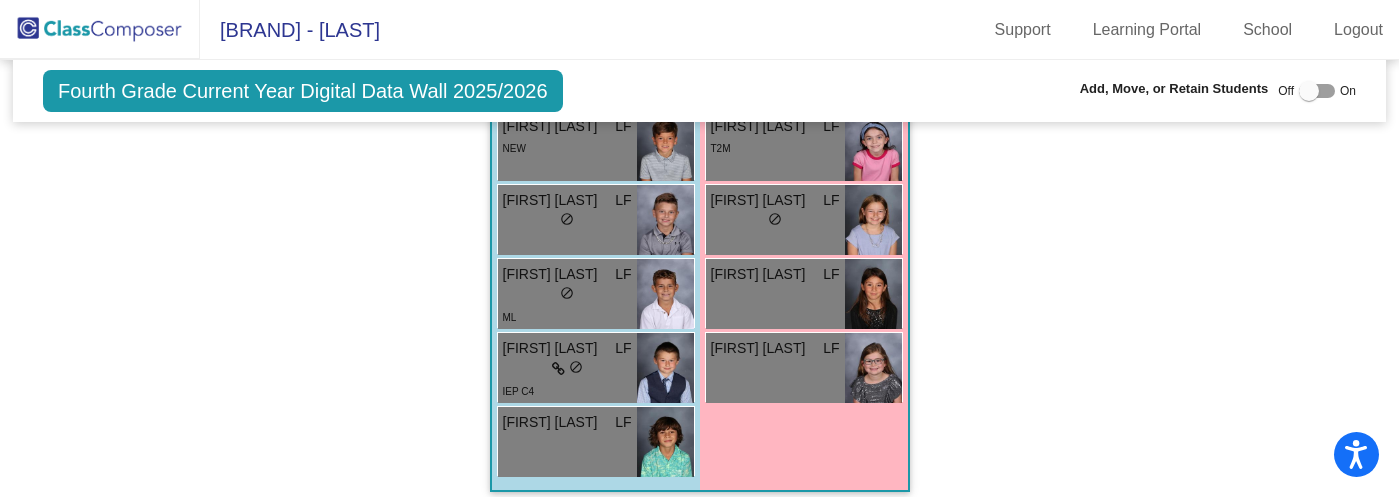 scroll, scrollTop: 2095, scrollLeft: 0, axis: vertical 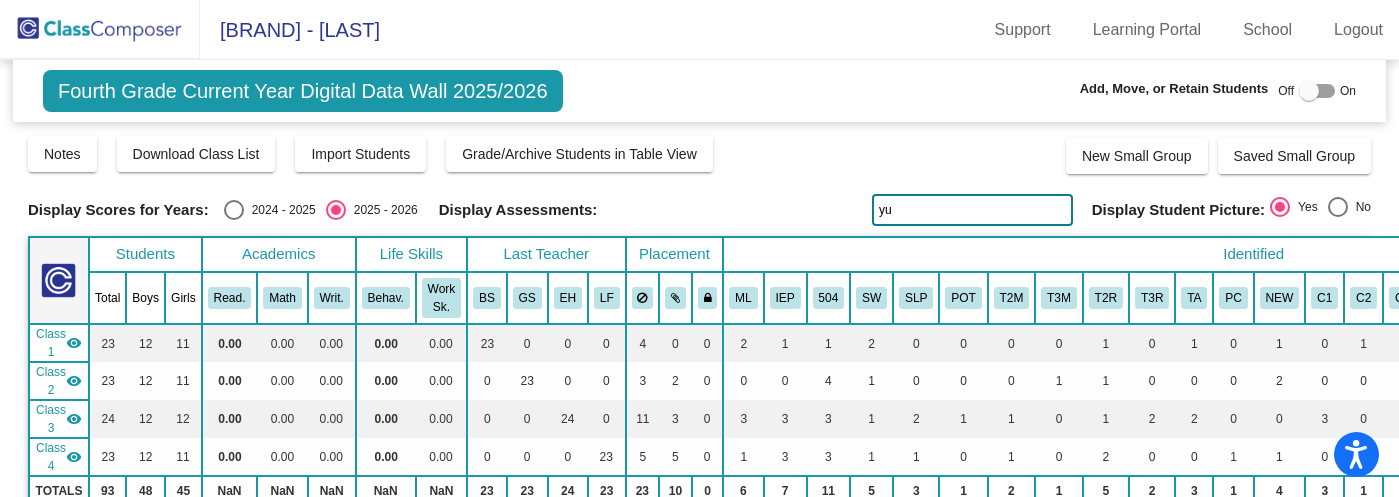 type on "y" 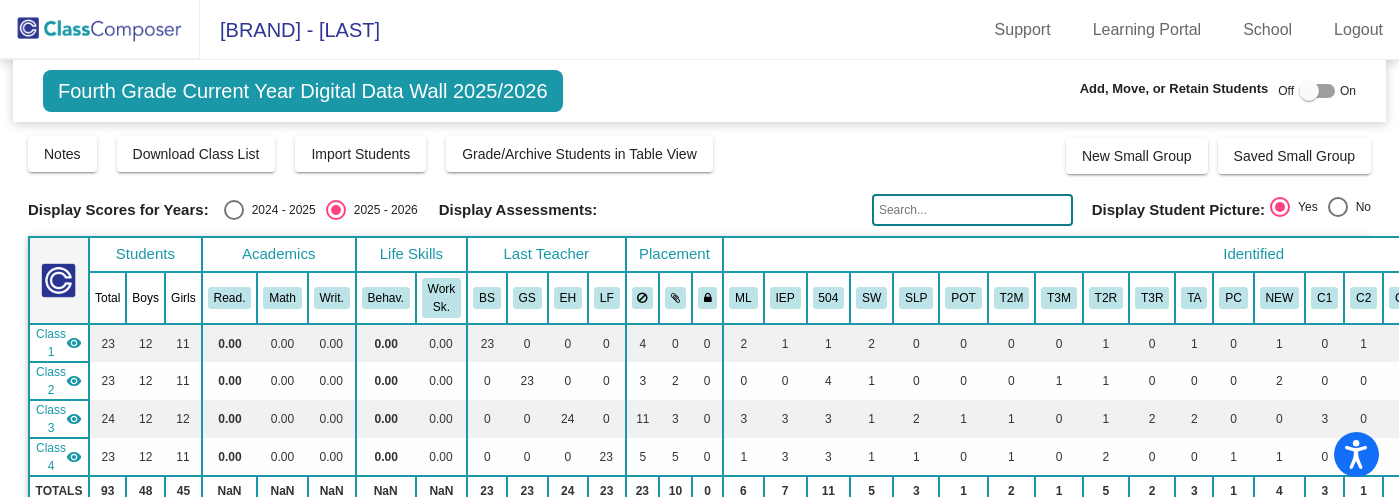 type 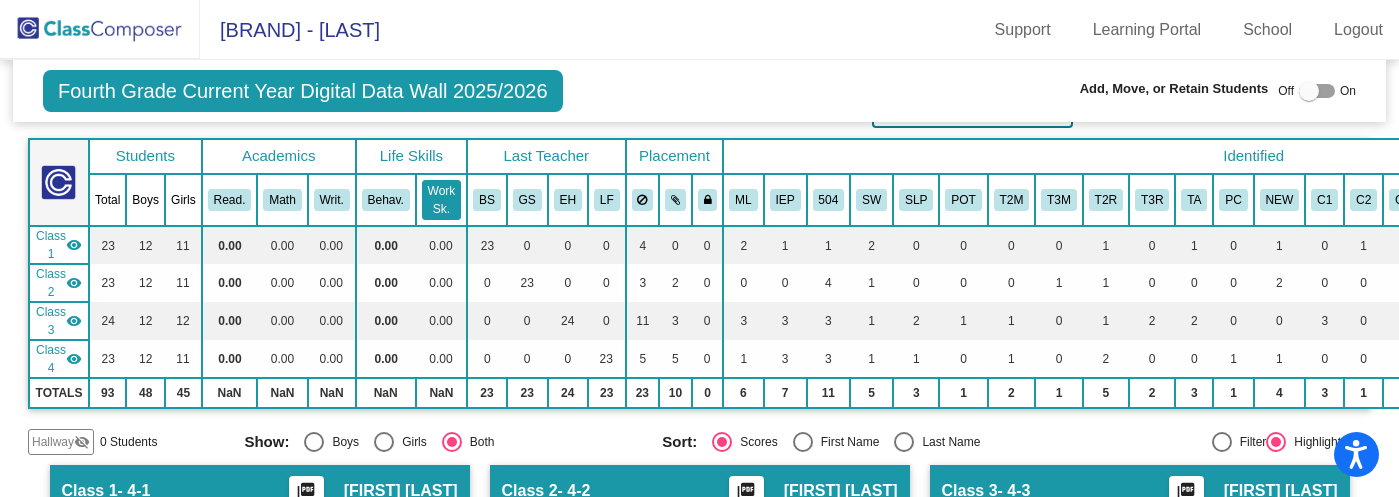 scroll, scrollTop: 0, scrollLeft: 0, axis: both 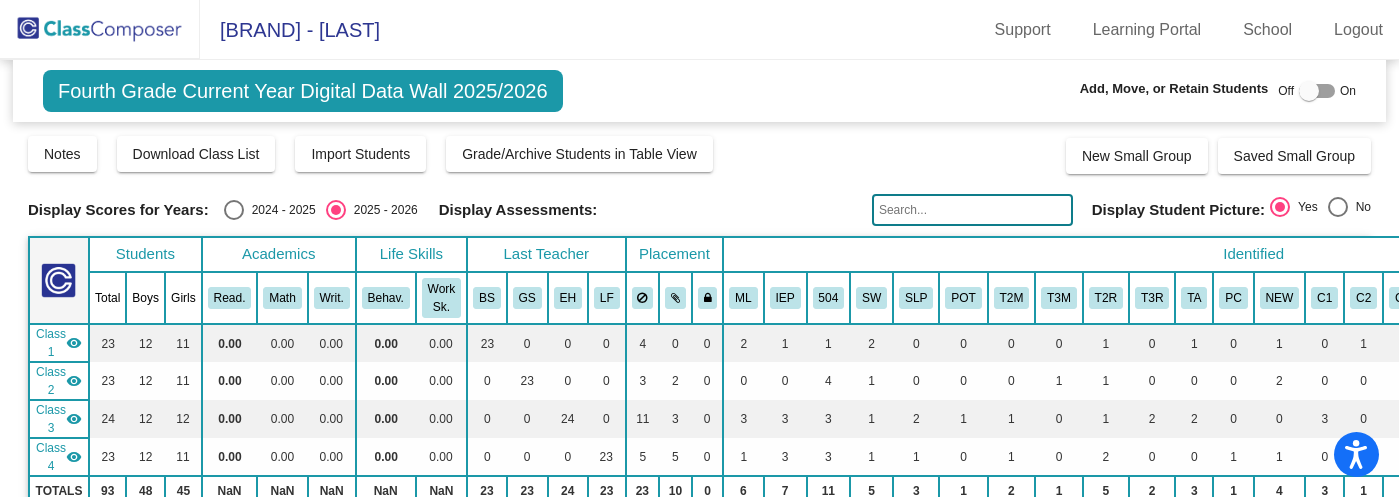 click 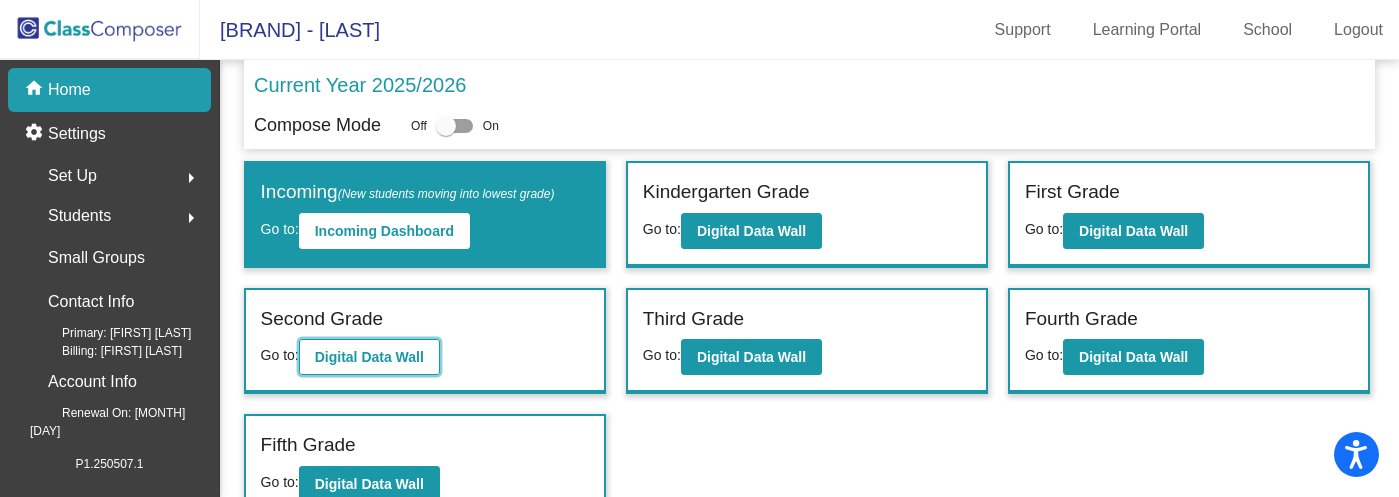 click on "Digital Data Wall" 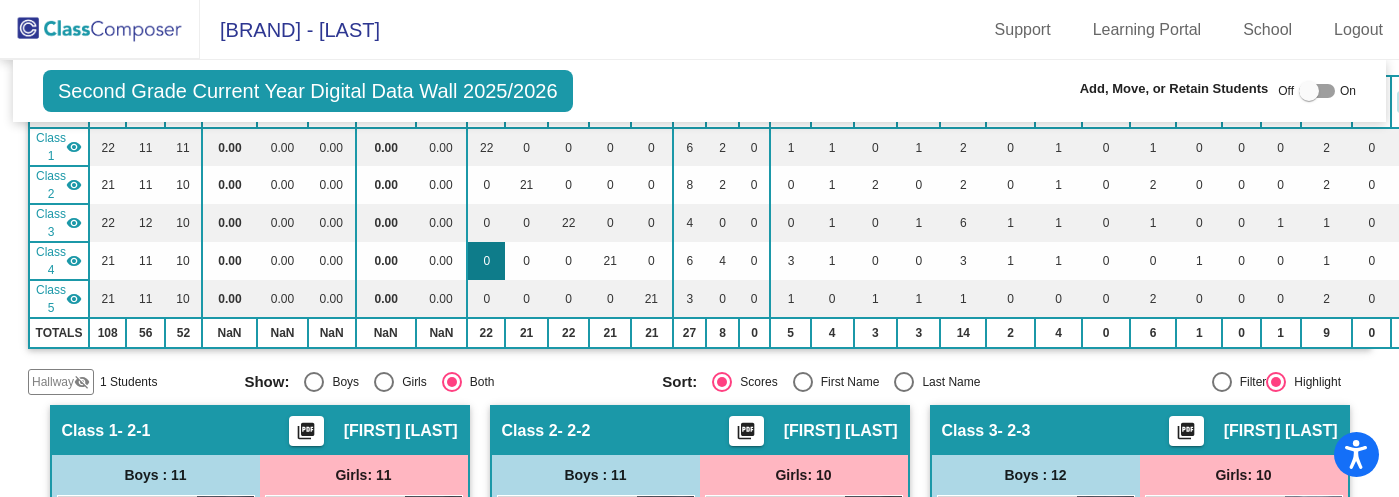 scroll, scrollTop: 198, scrollLeft: 0, axis: vertical 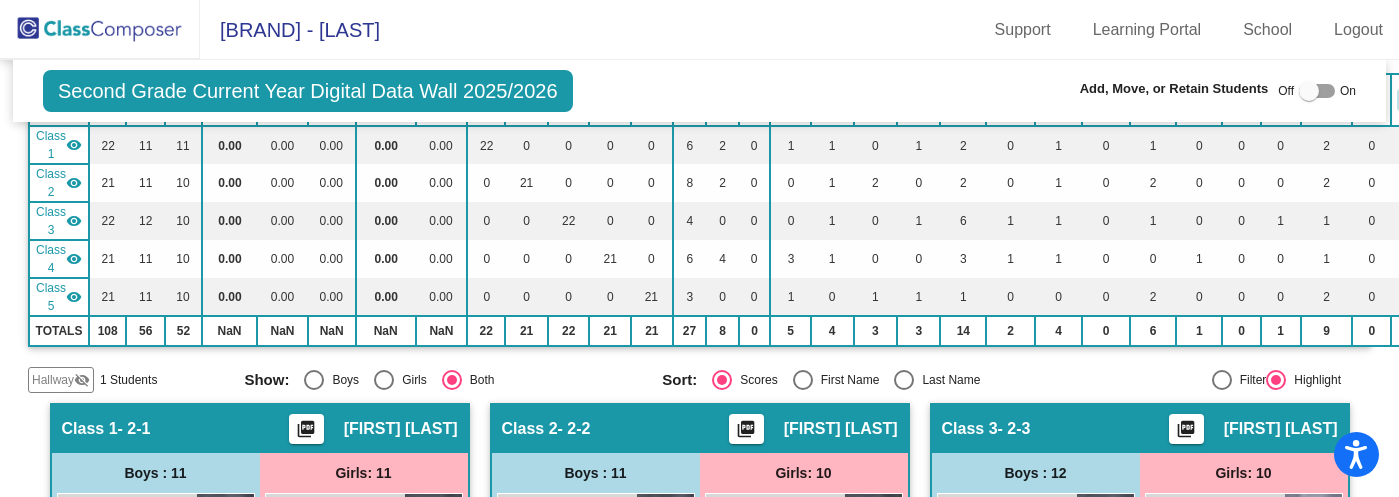 click on "Hallway" 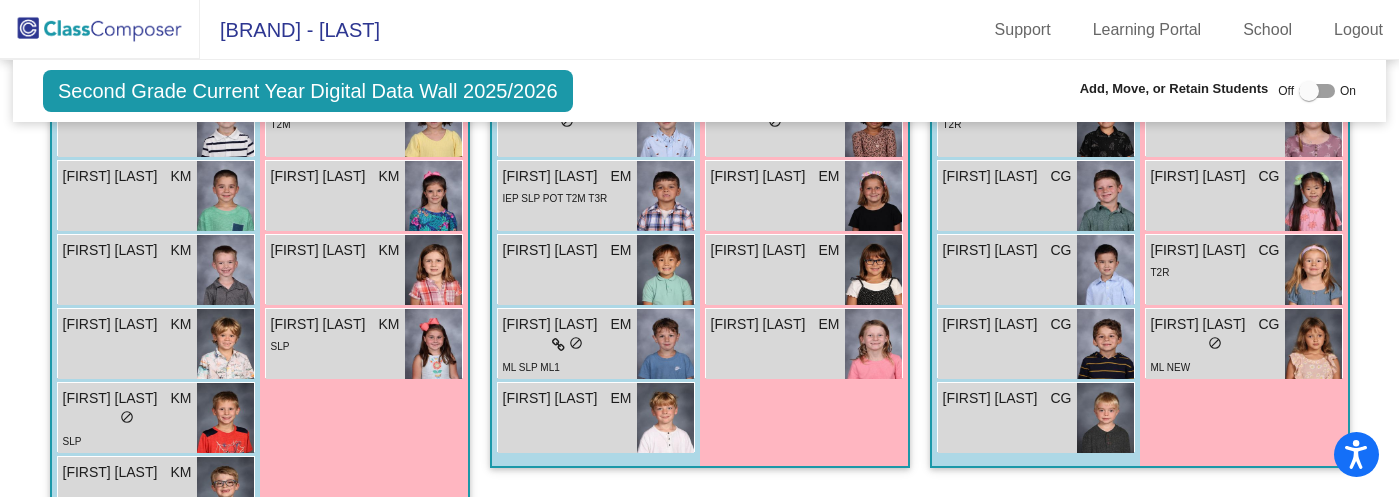 scroll, scrollTop: 2059, scrollLeft: 0, axis: vertical 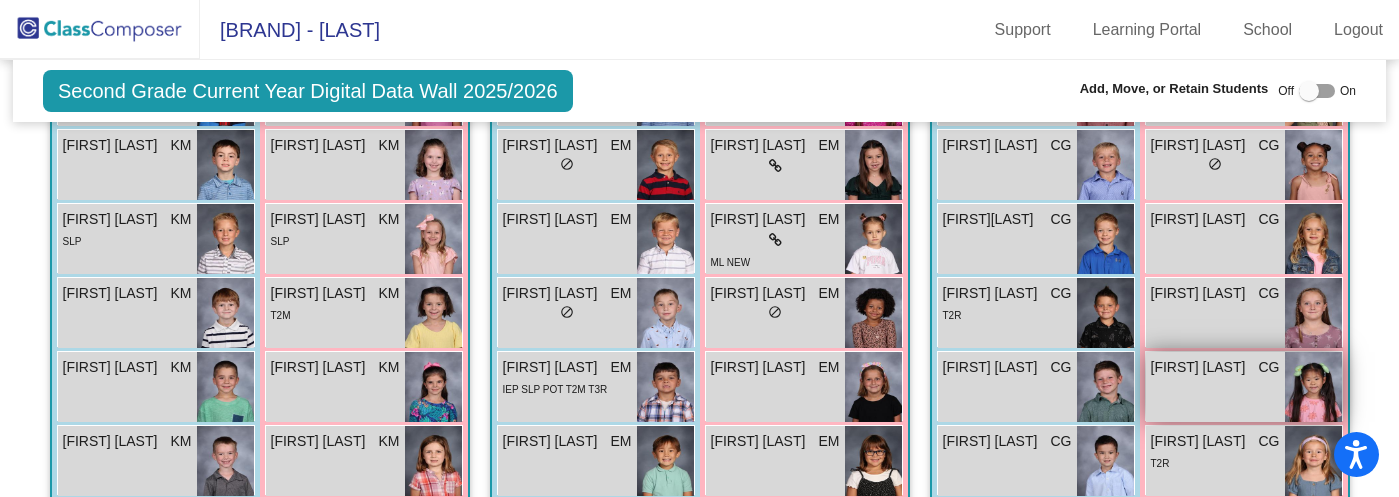click on "Natsuha Yamada CG lock do_not_disturb_alt" at bounding box center (1215, 387) 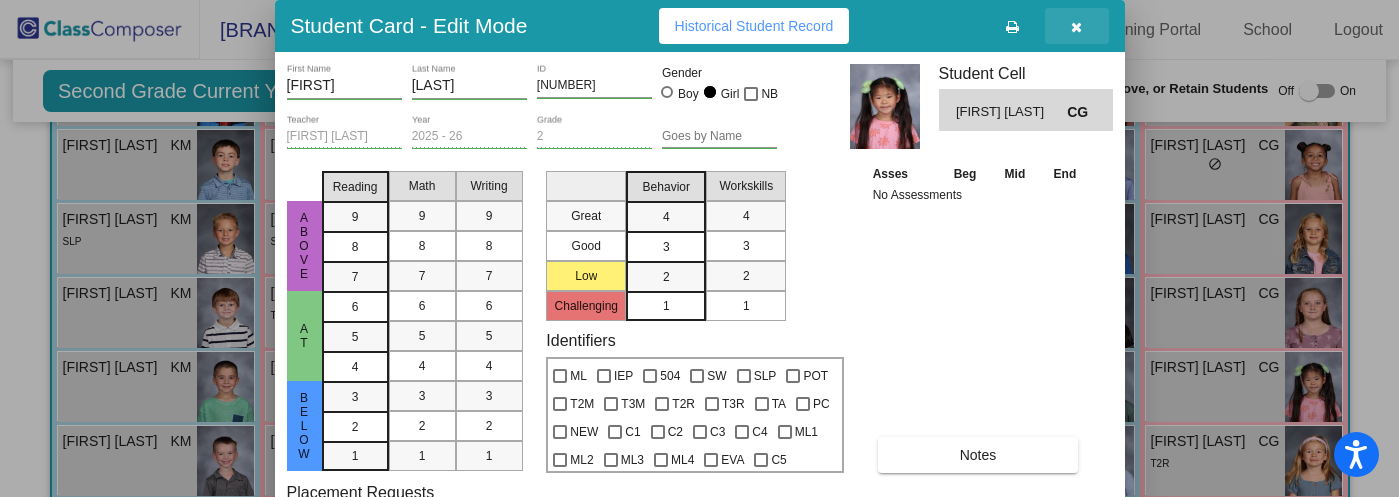 click at bounding box center [1076, 27] 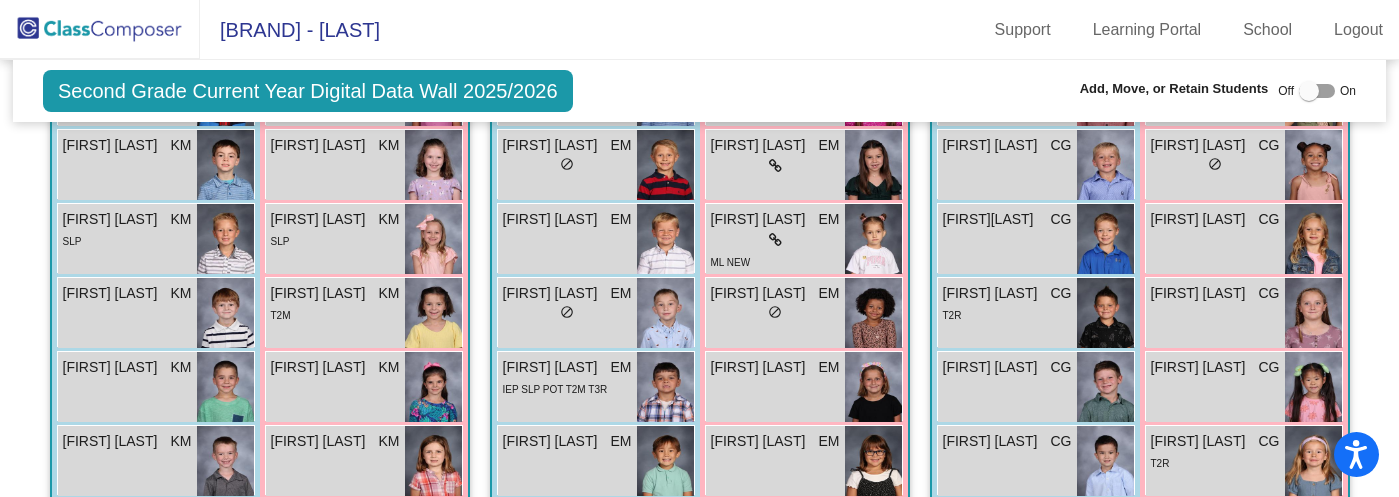 click at bounding box center [1309, 91] 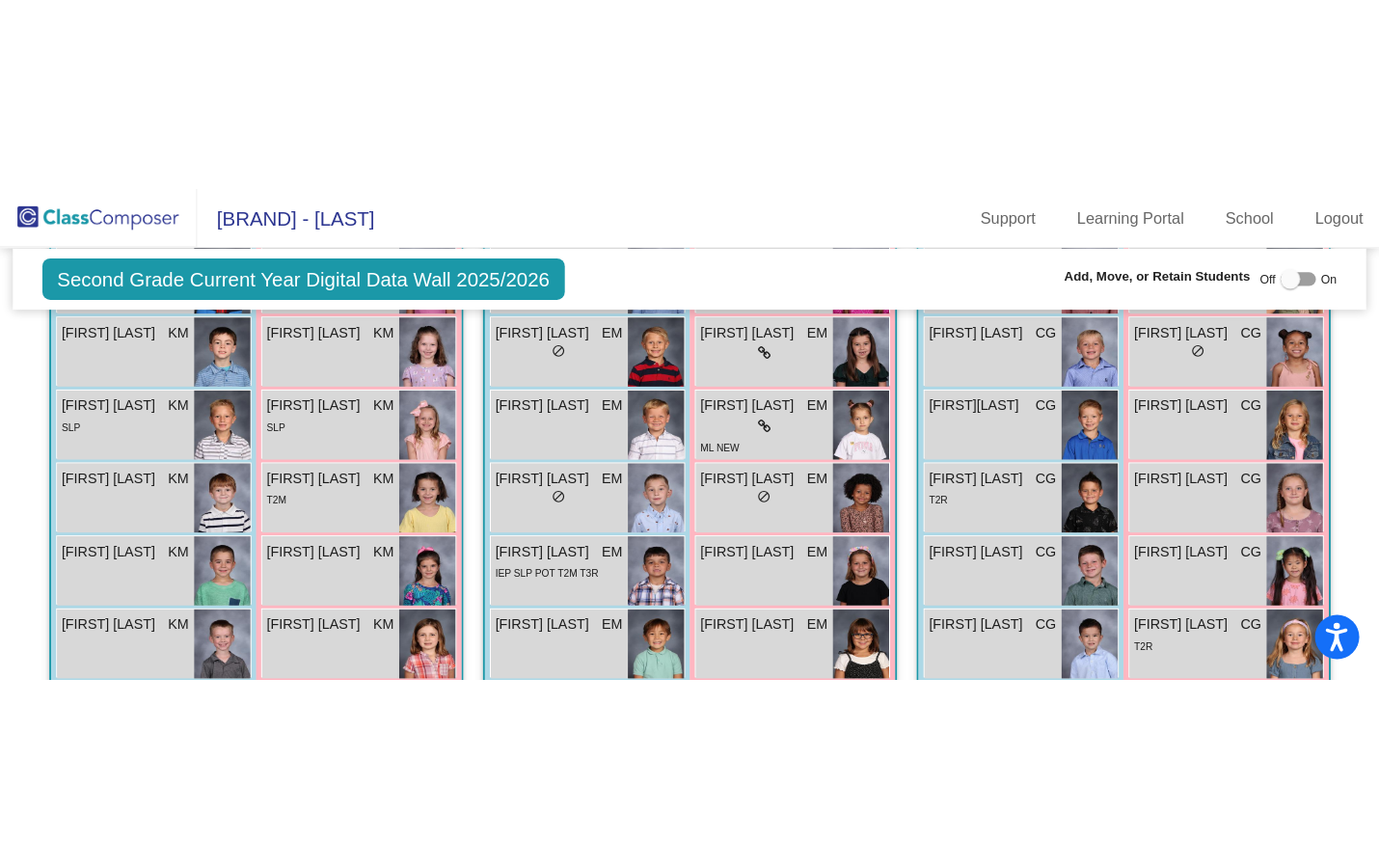 scroll, scrollTop: 1807, scrollLeft: 0, axis: vertical 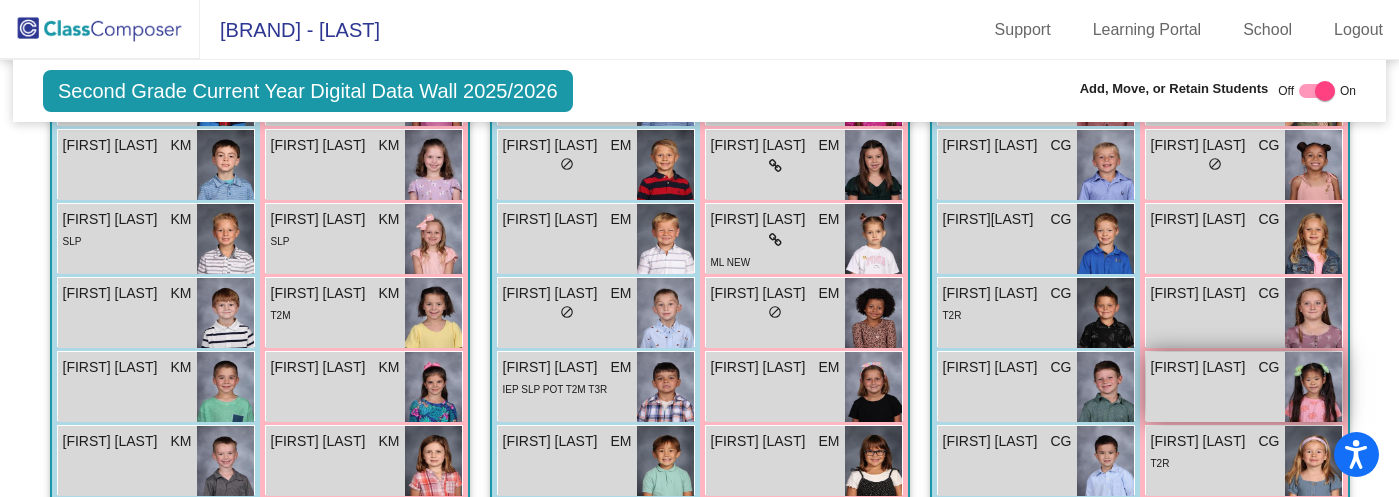 click on "[FIRST] [LAST]" at bounding box center (1201, 367) 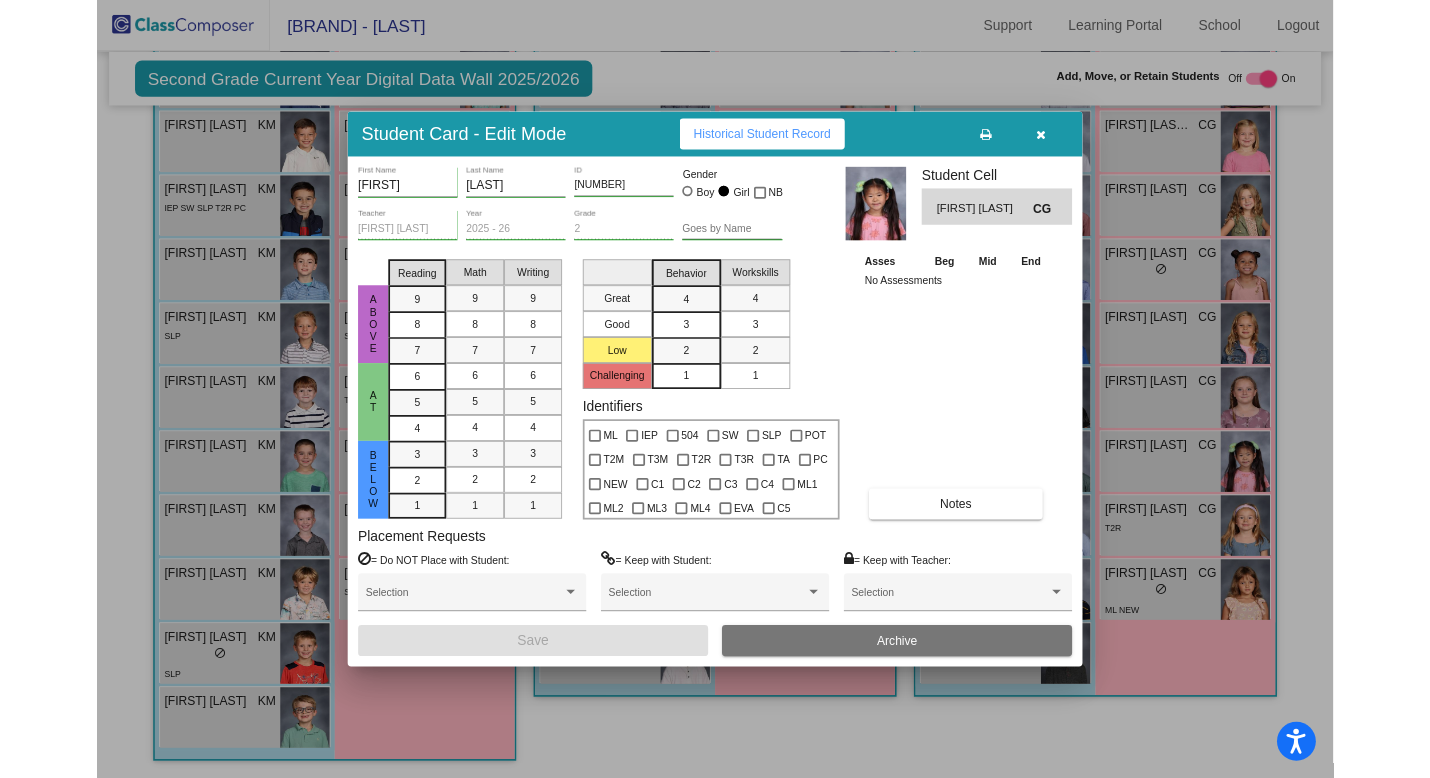 scroll, scrollTop: 1859, scrollLeft: 0, axis: vertical 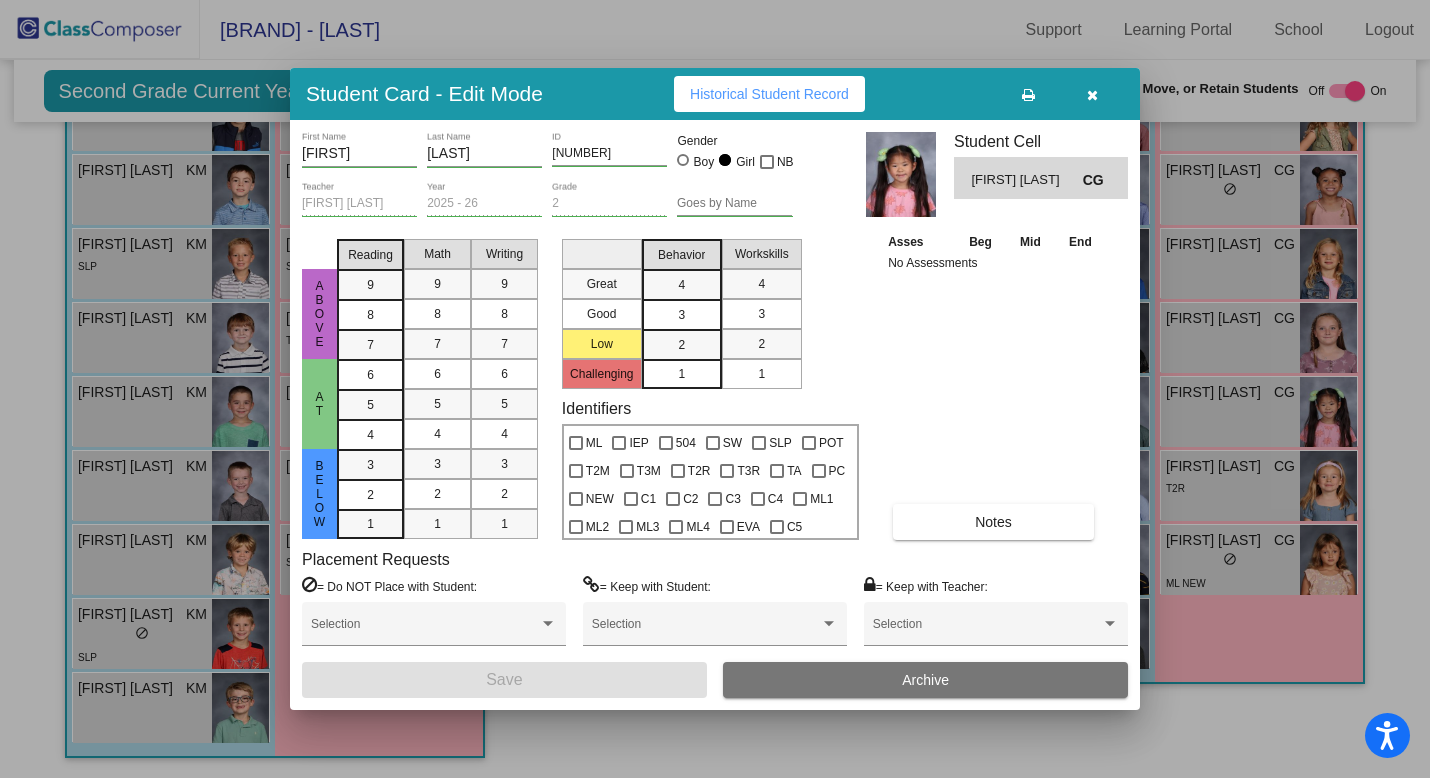 click on "Archive" at bounding box center [925, 680] 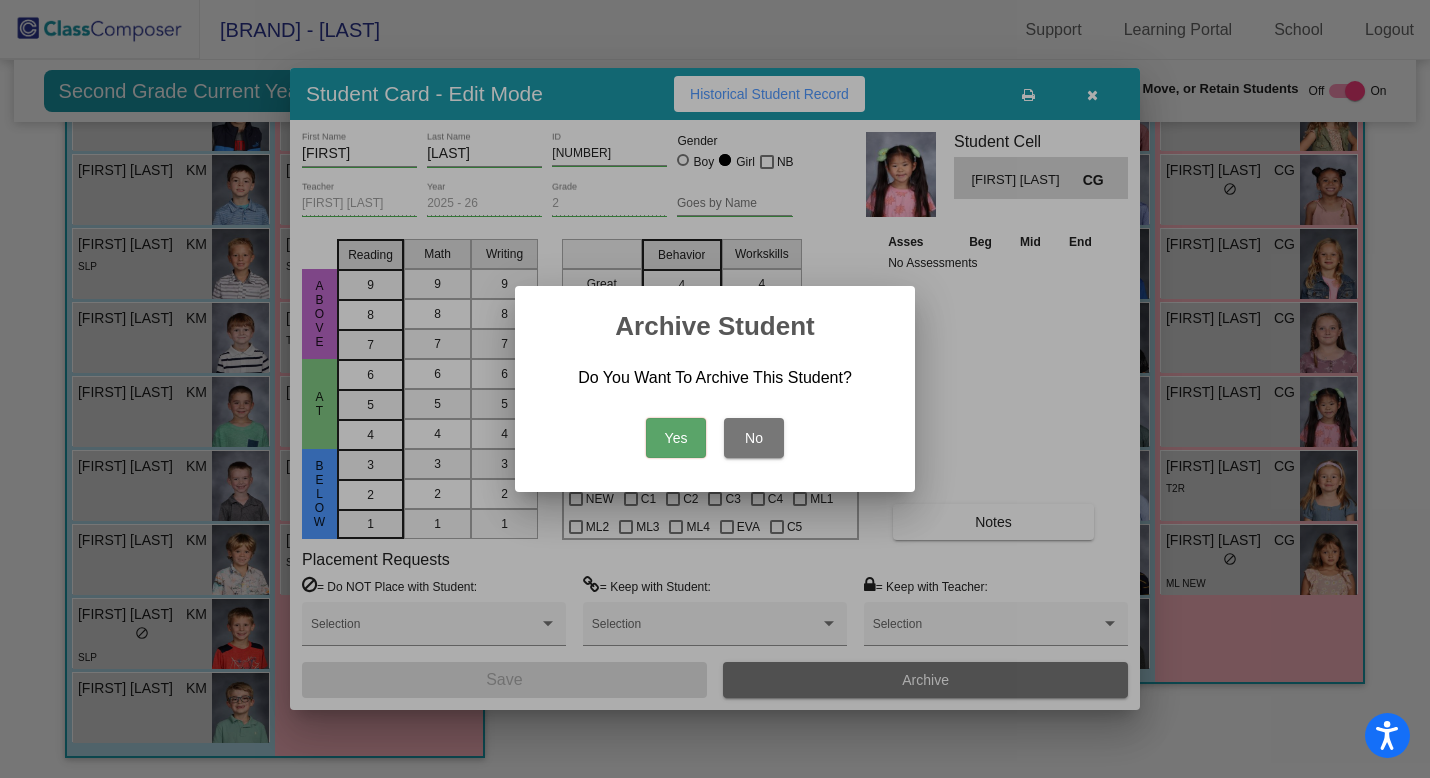 click on "Yes" at bounding box center (676, 438) 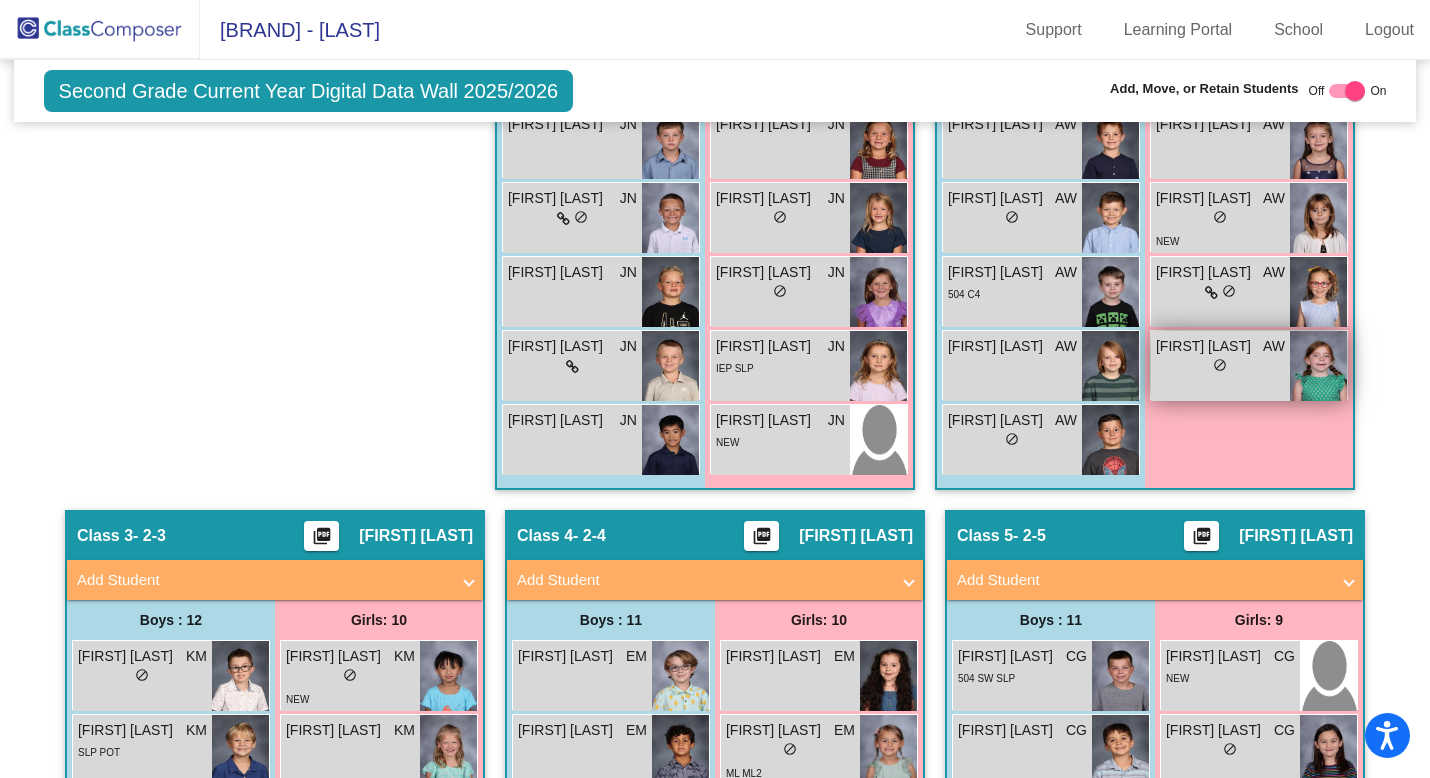scroll, scrollTop: 1071, scrollLeft: 0, axis: vertical 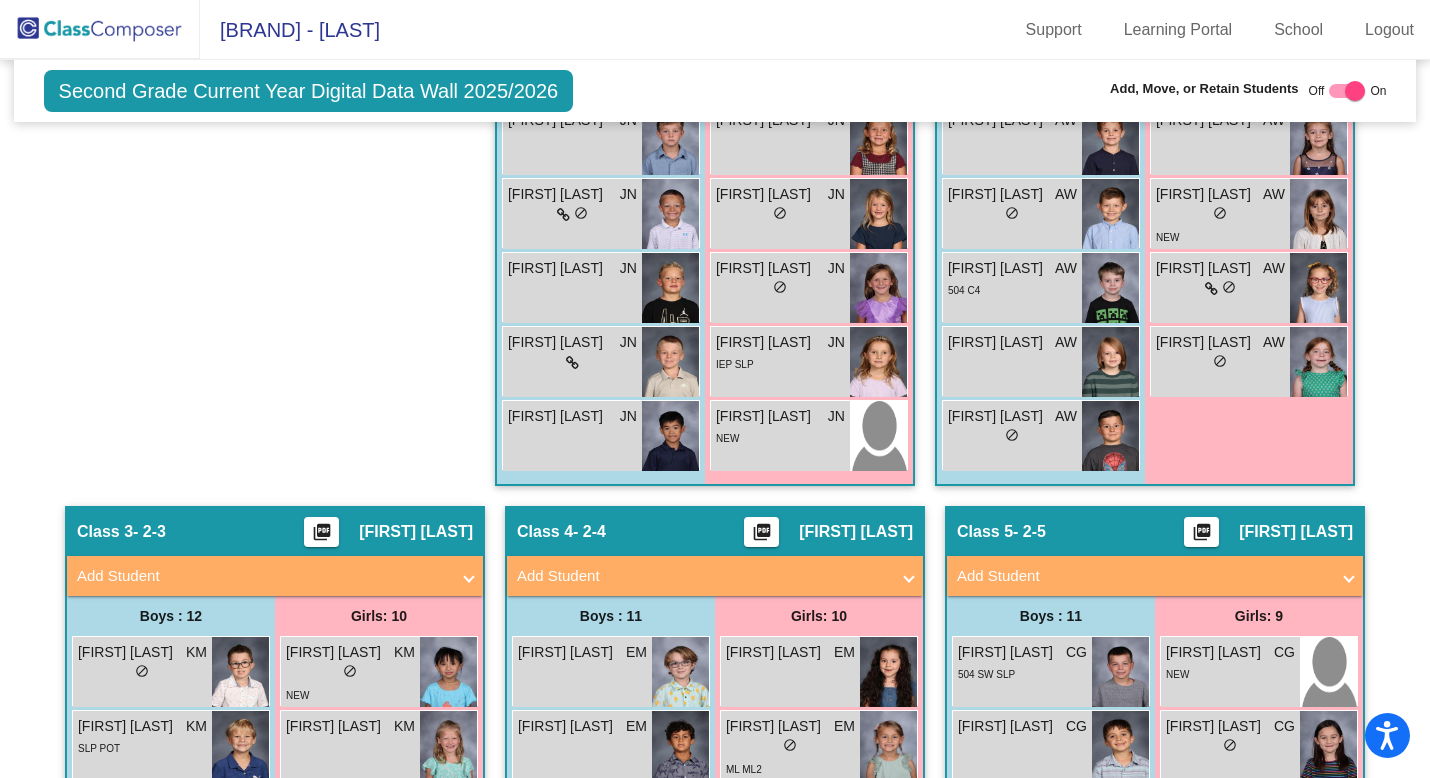 click at bounding box center [1355, 91] 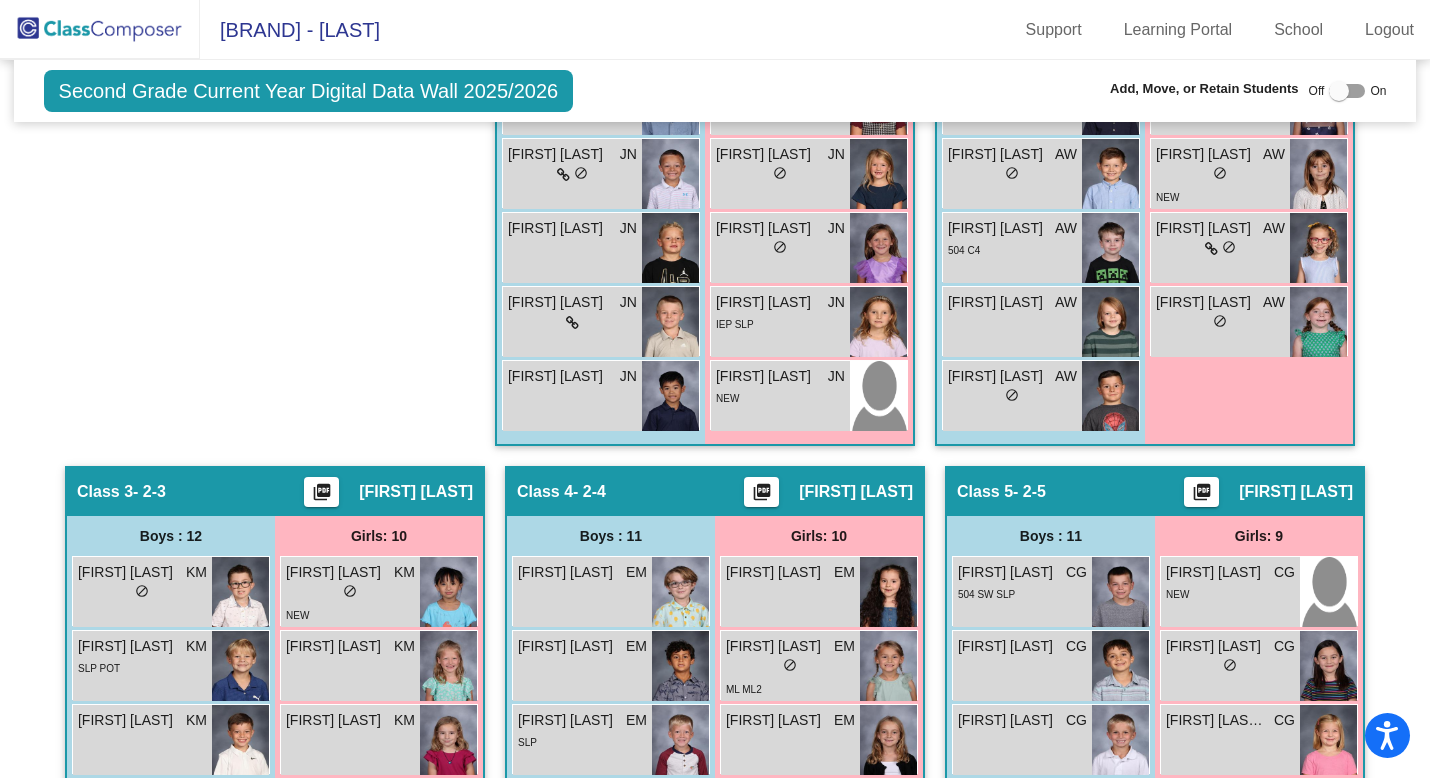 click 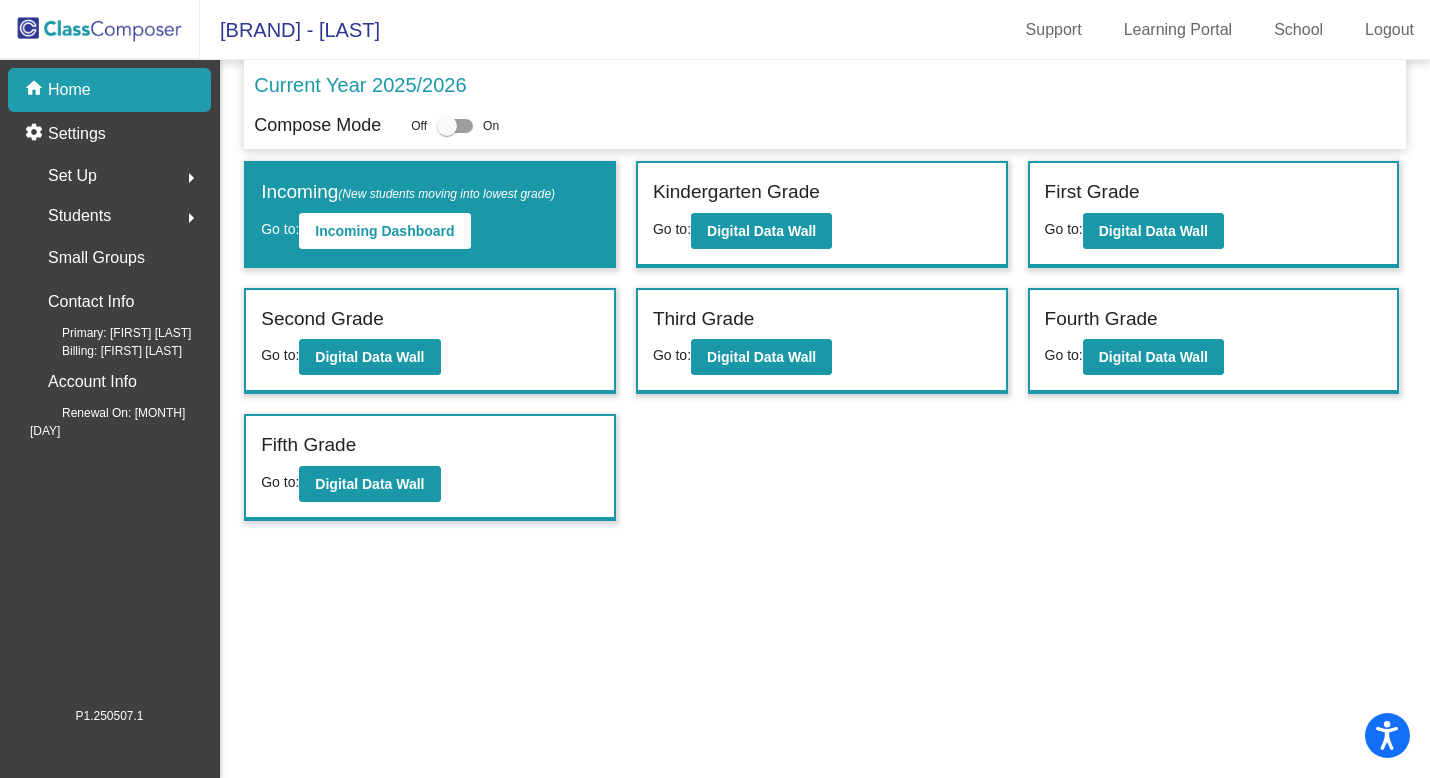 click on "Students" 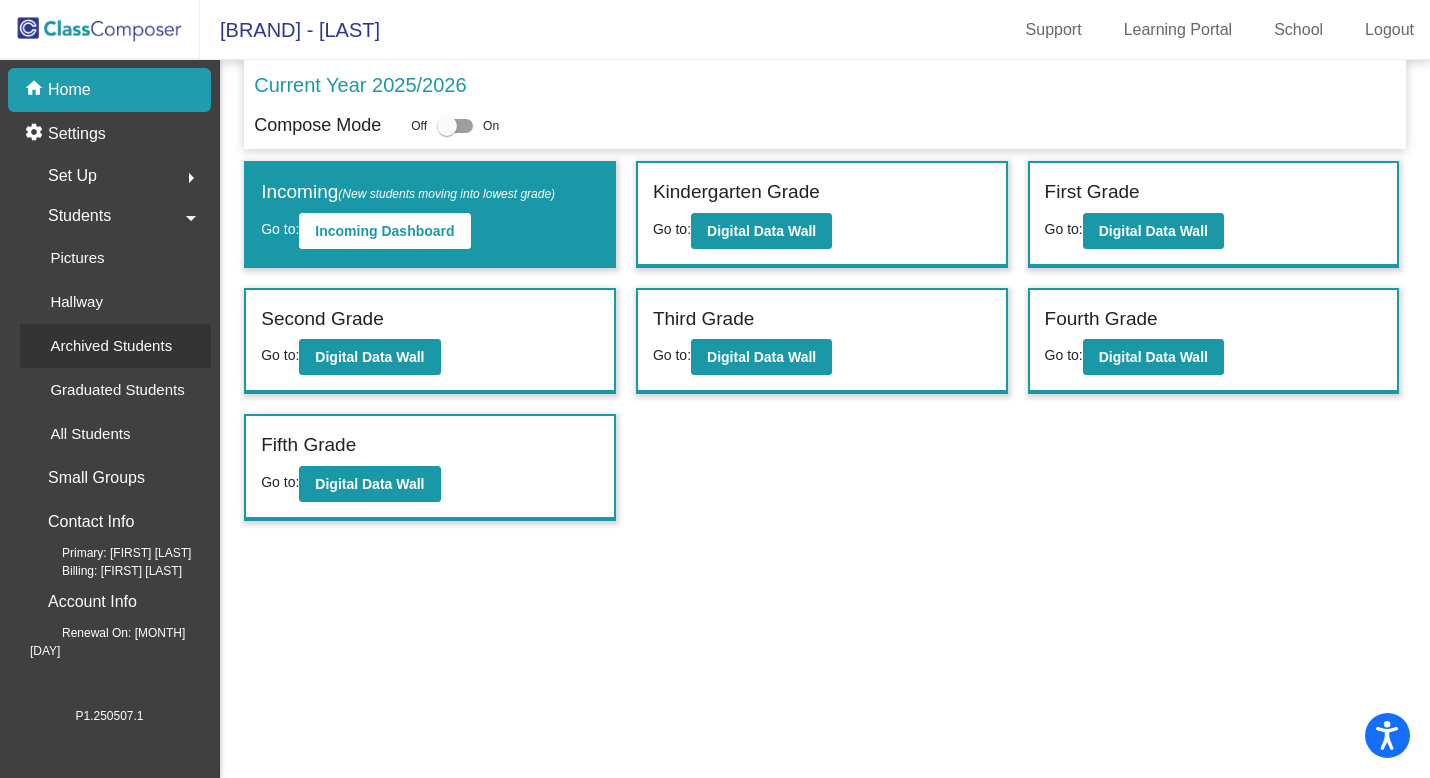 click on "Archived Students" 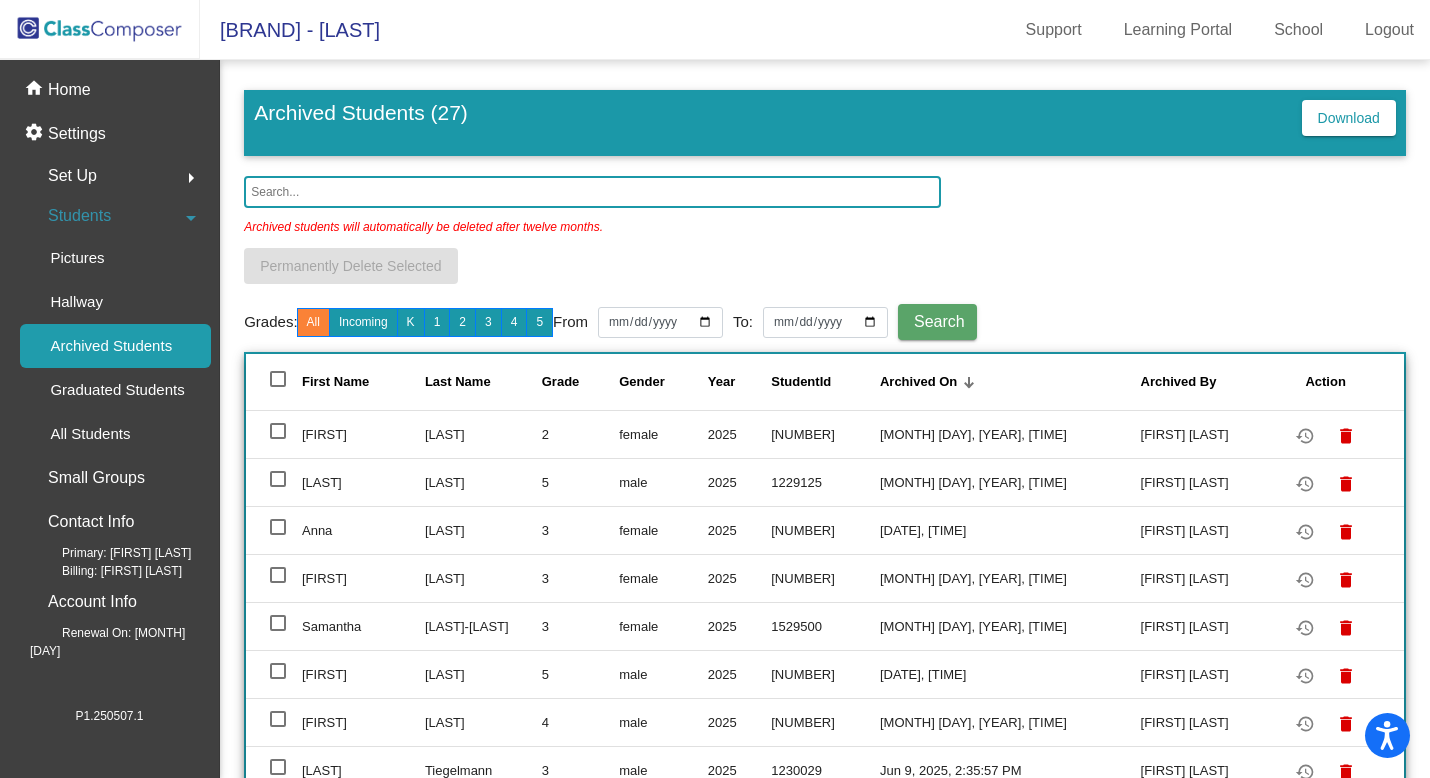 click at bounding box center (278, 431) 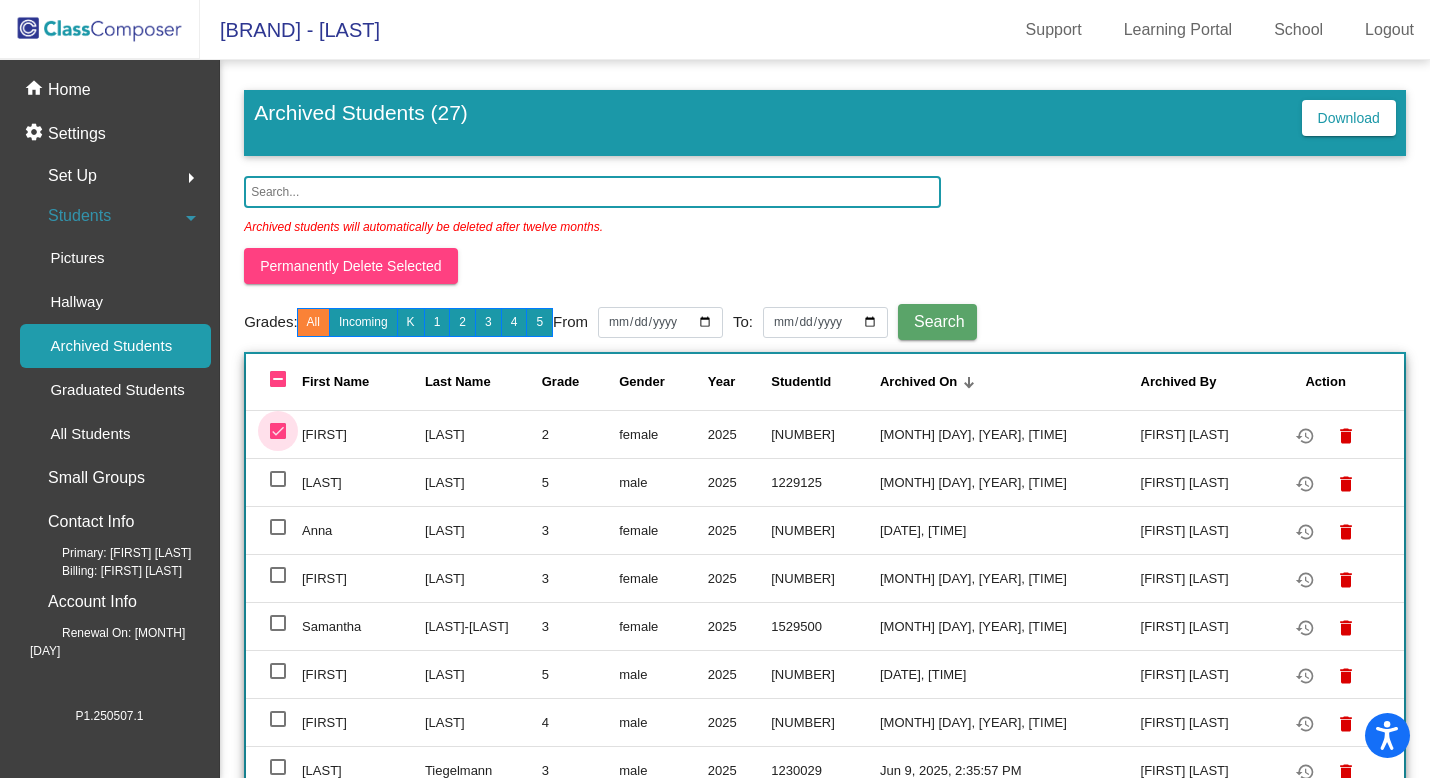 click at bounding box center (278, 431) 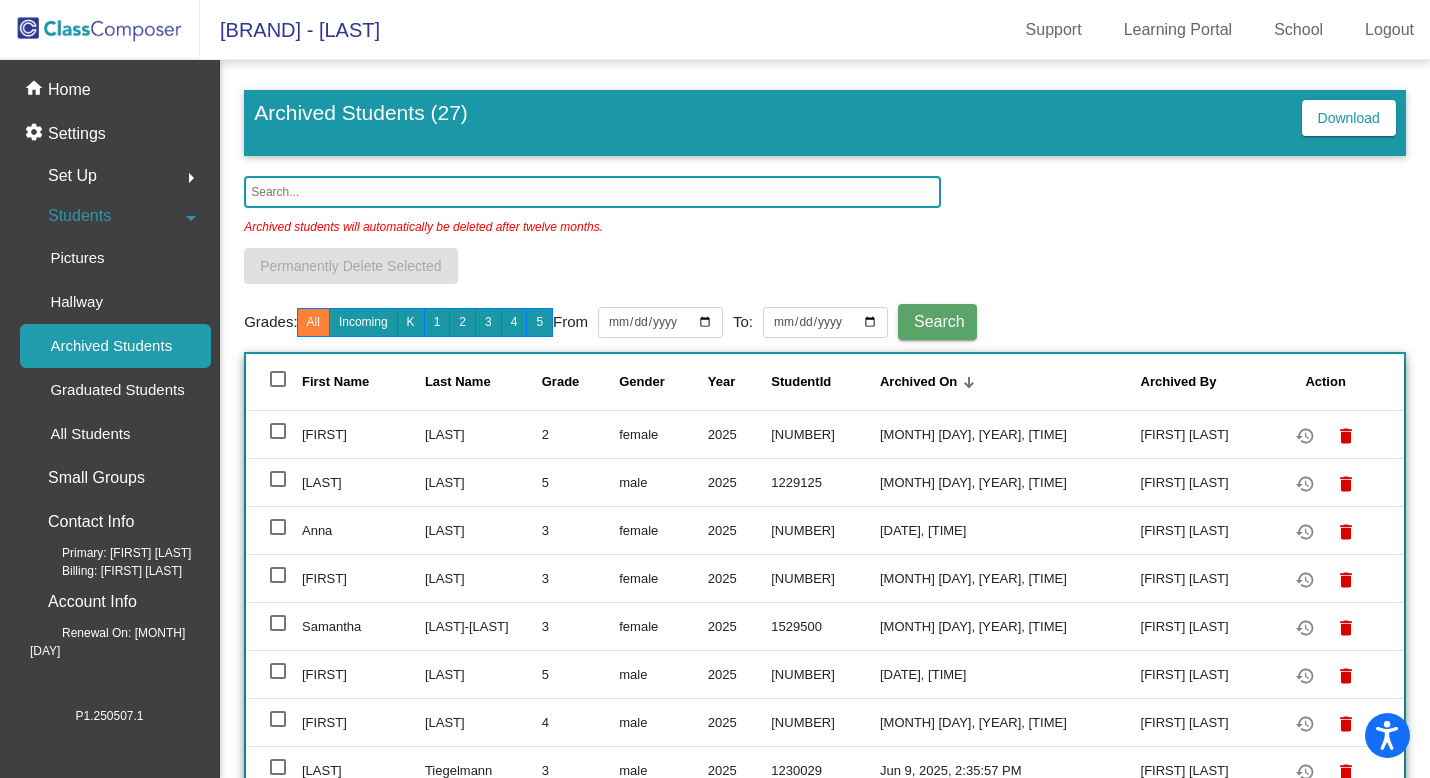 click on "Students" 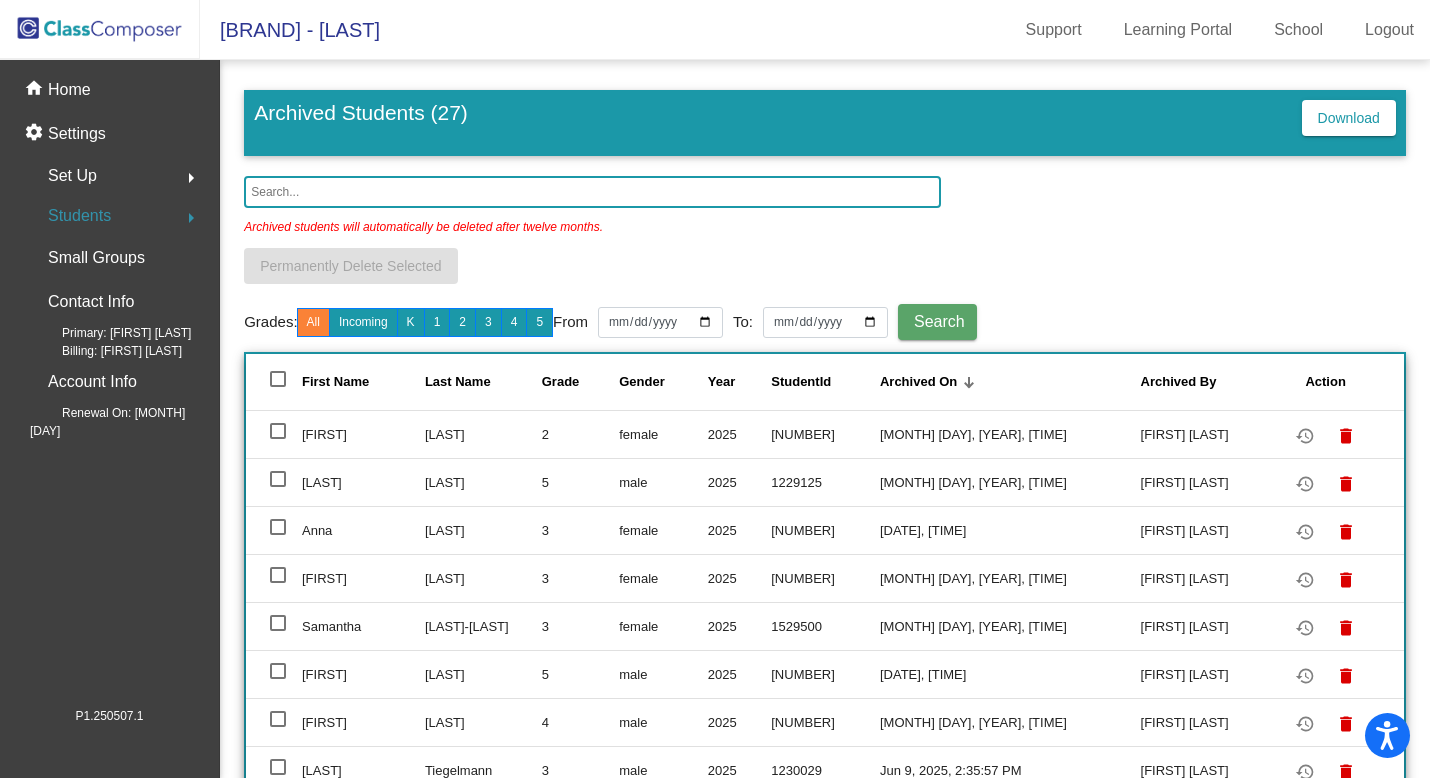 click 